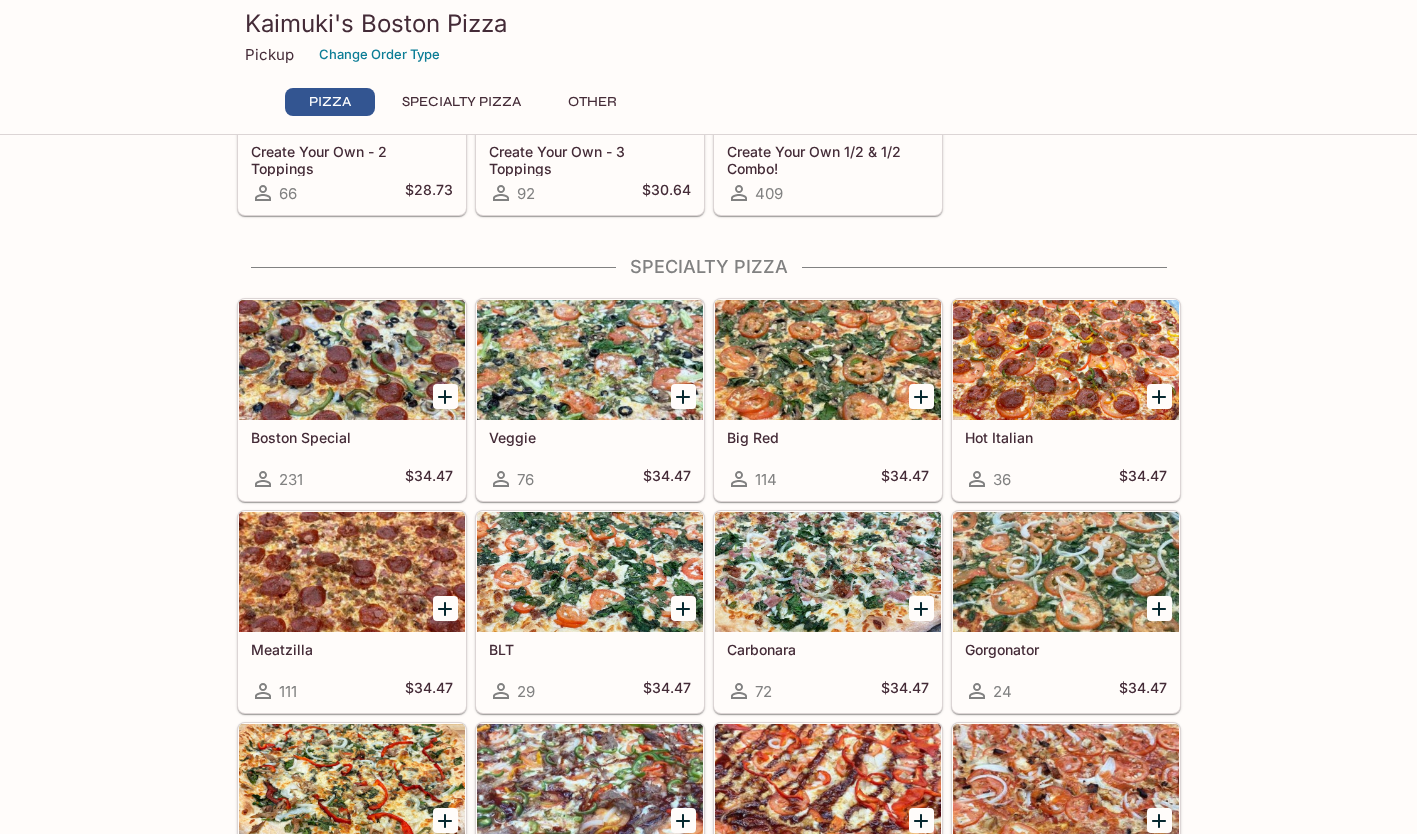 scroll, scrollTop: 621, scrollLeft: 0, axis: vertical 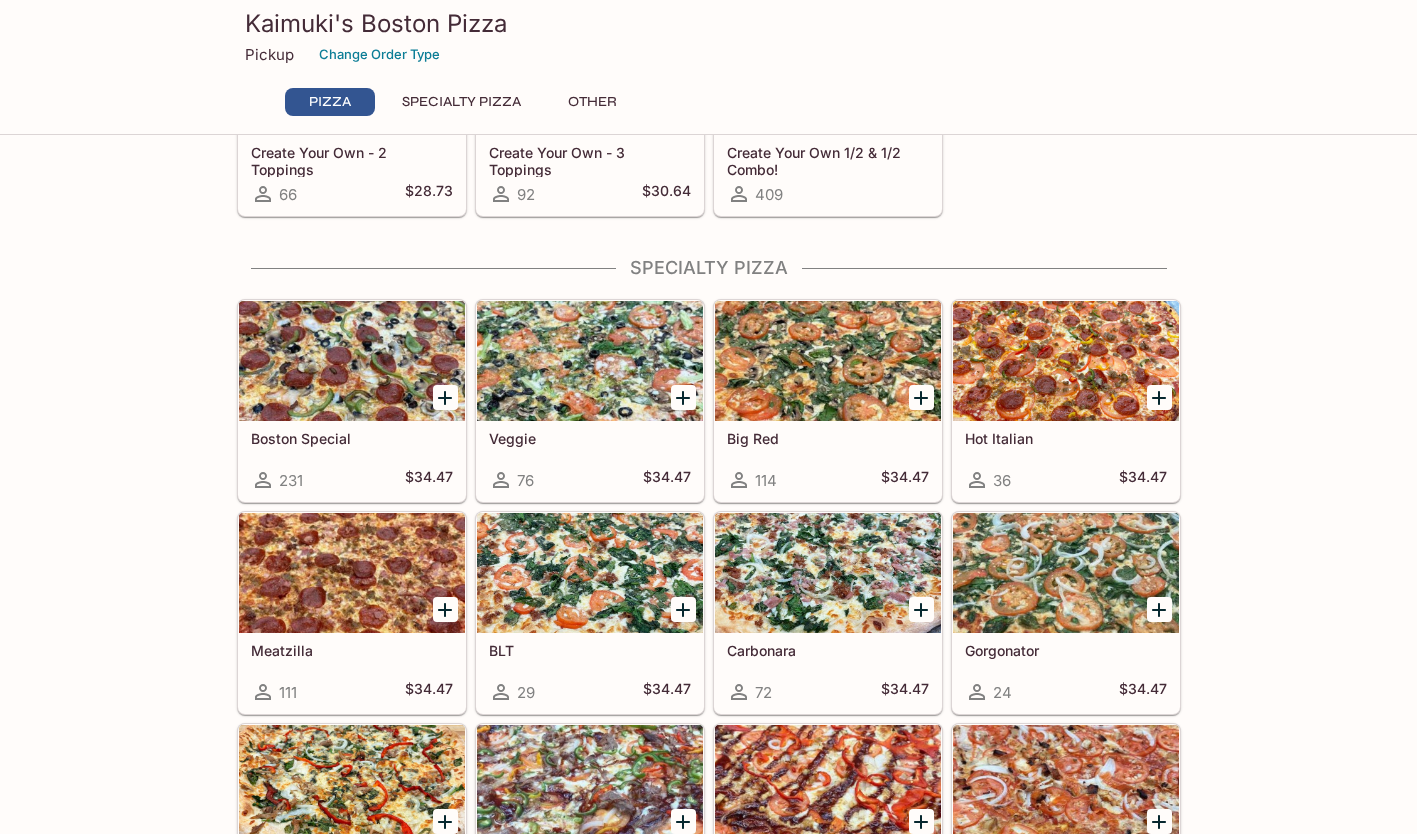 click at bounding box center (352, 361) 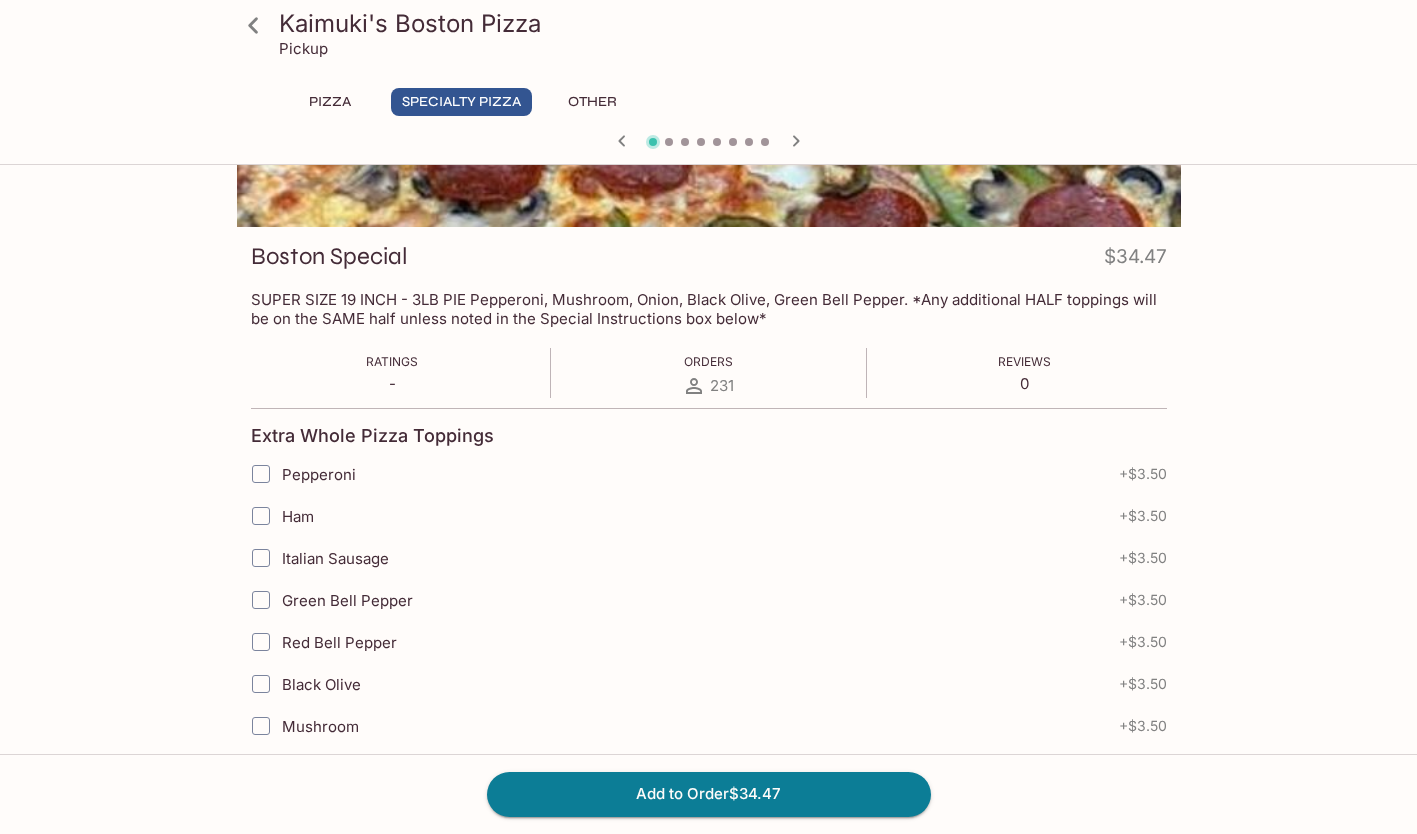 scroll, scrollTop: 0, scrollLeft: 0, axis: both 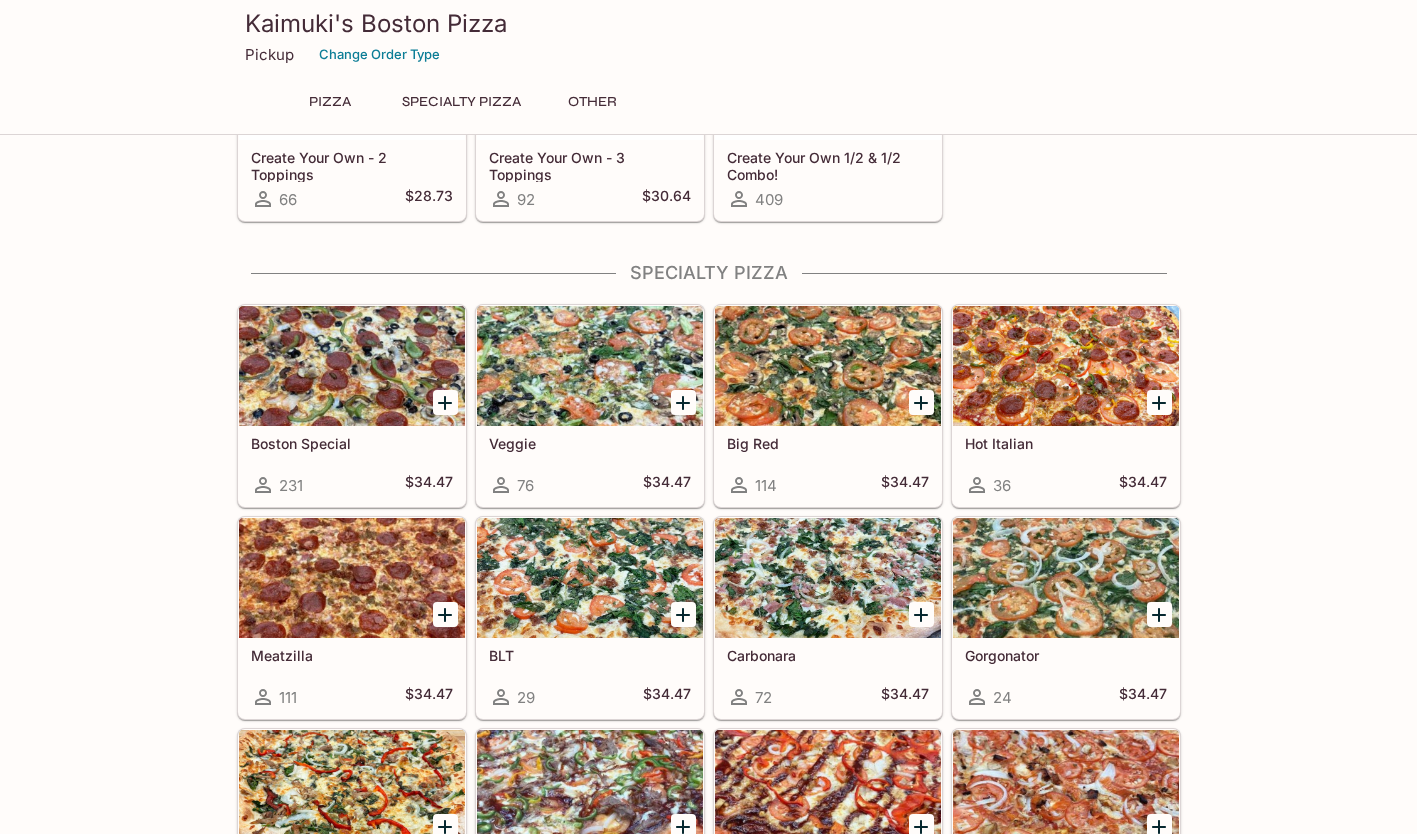 click at bounding box center (1066, 366) 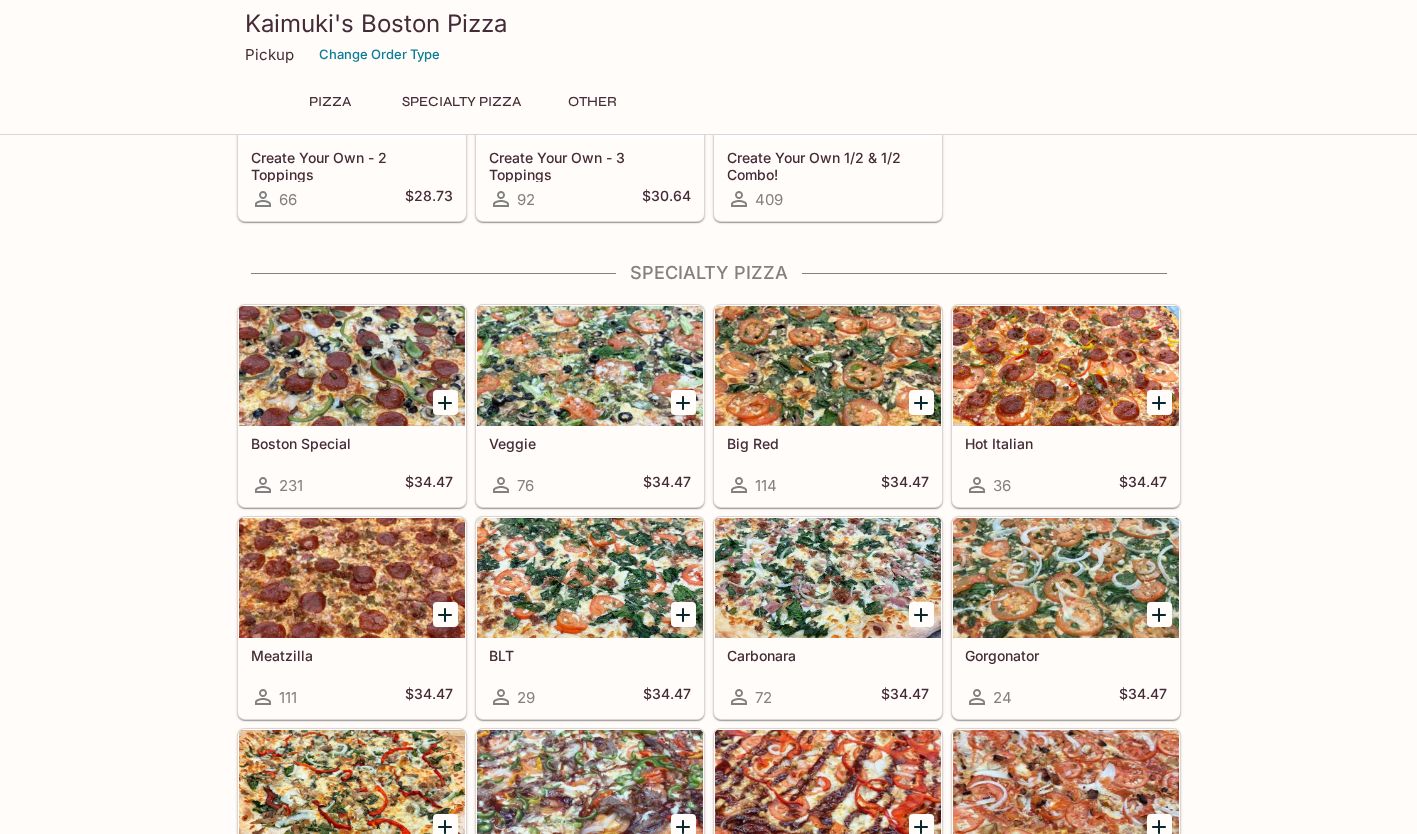 scroll, scrollTop: 0, scrollLeft: 0, axis: both 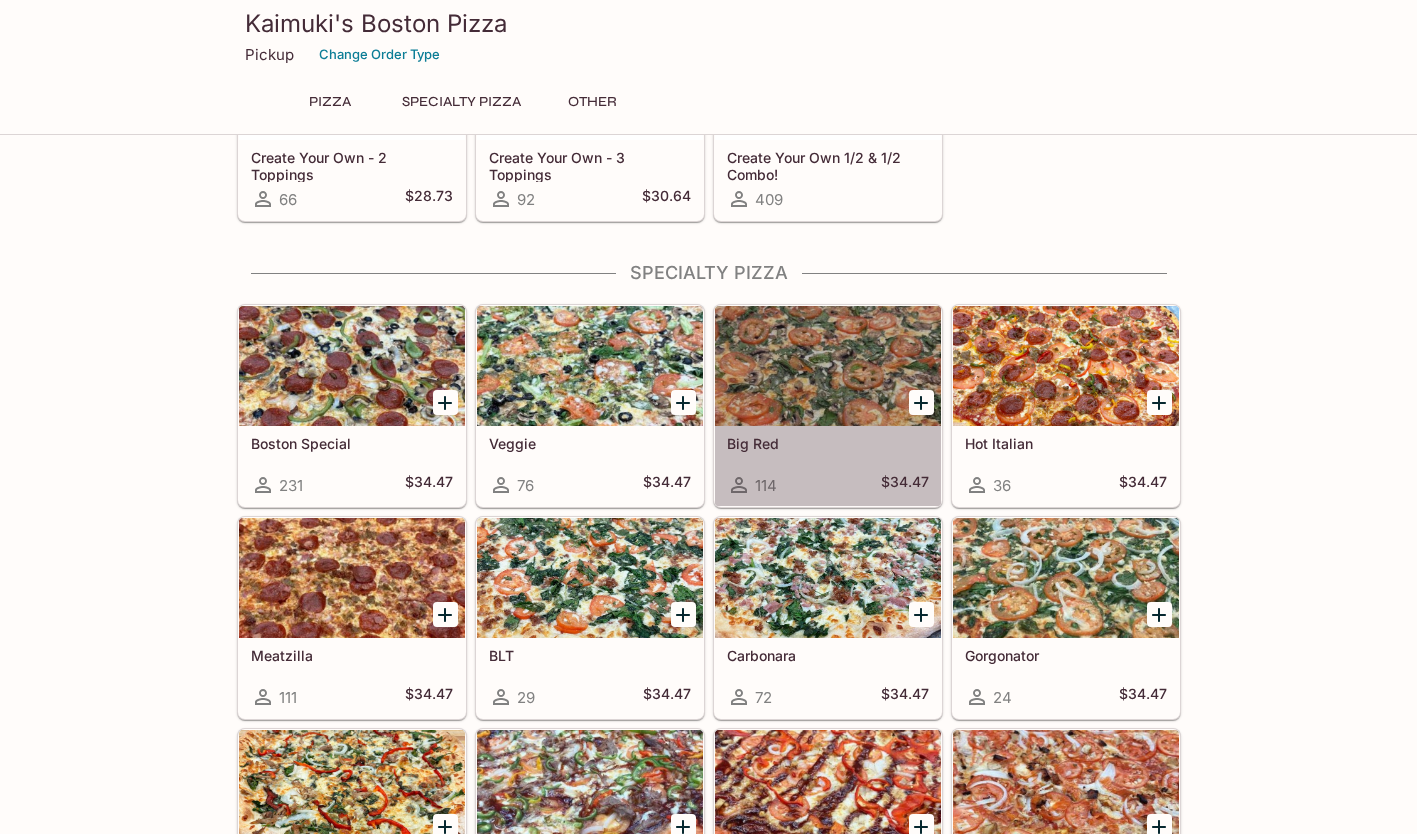 click at bounding box center [828, 366] 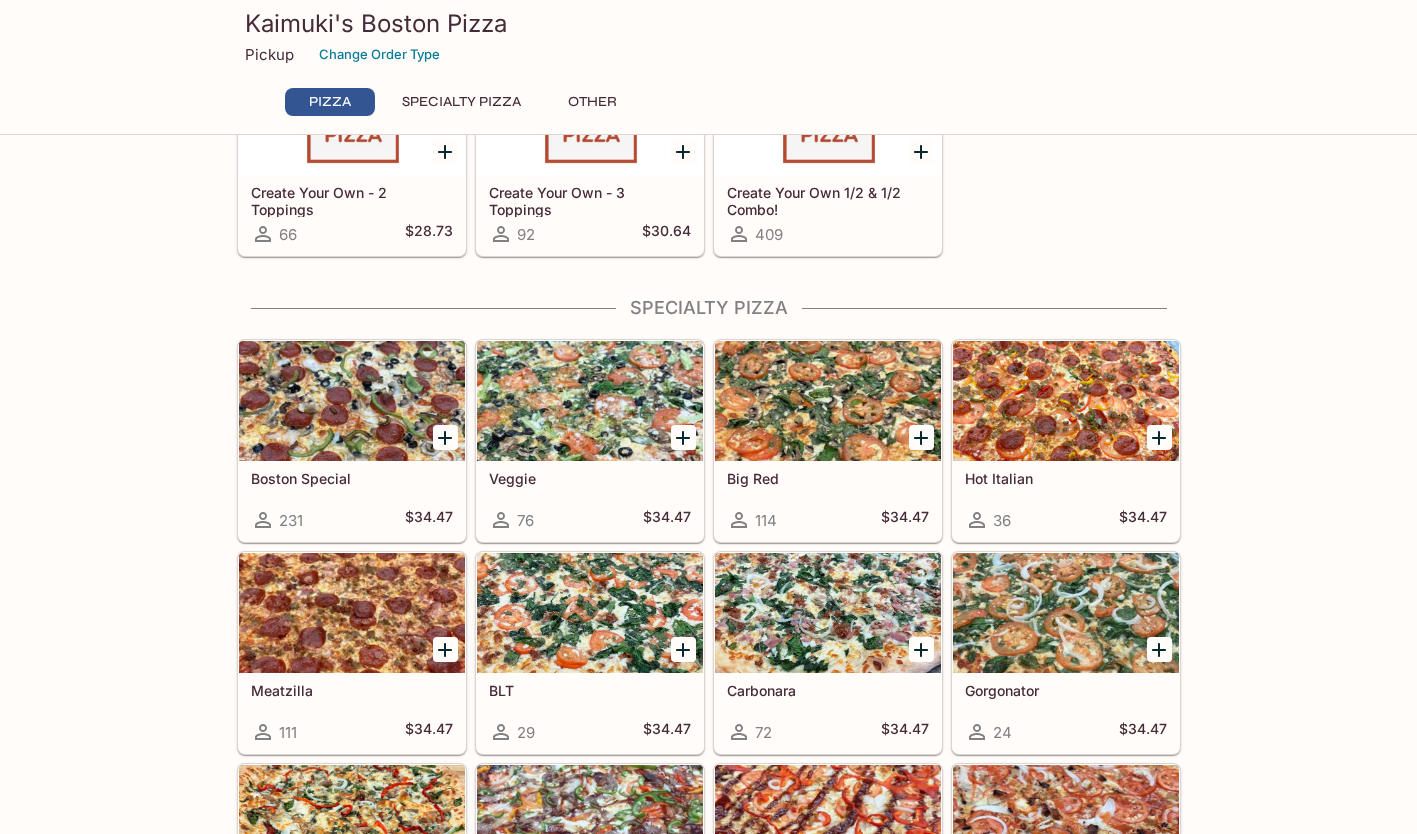 scroll, scrollTop: 582, scrollLeft: 0, axis: vertical 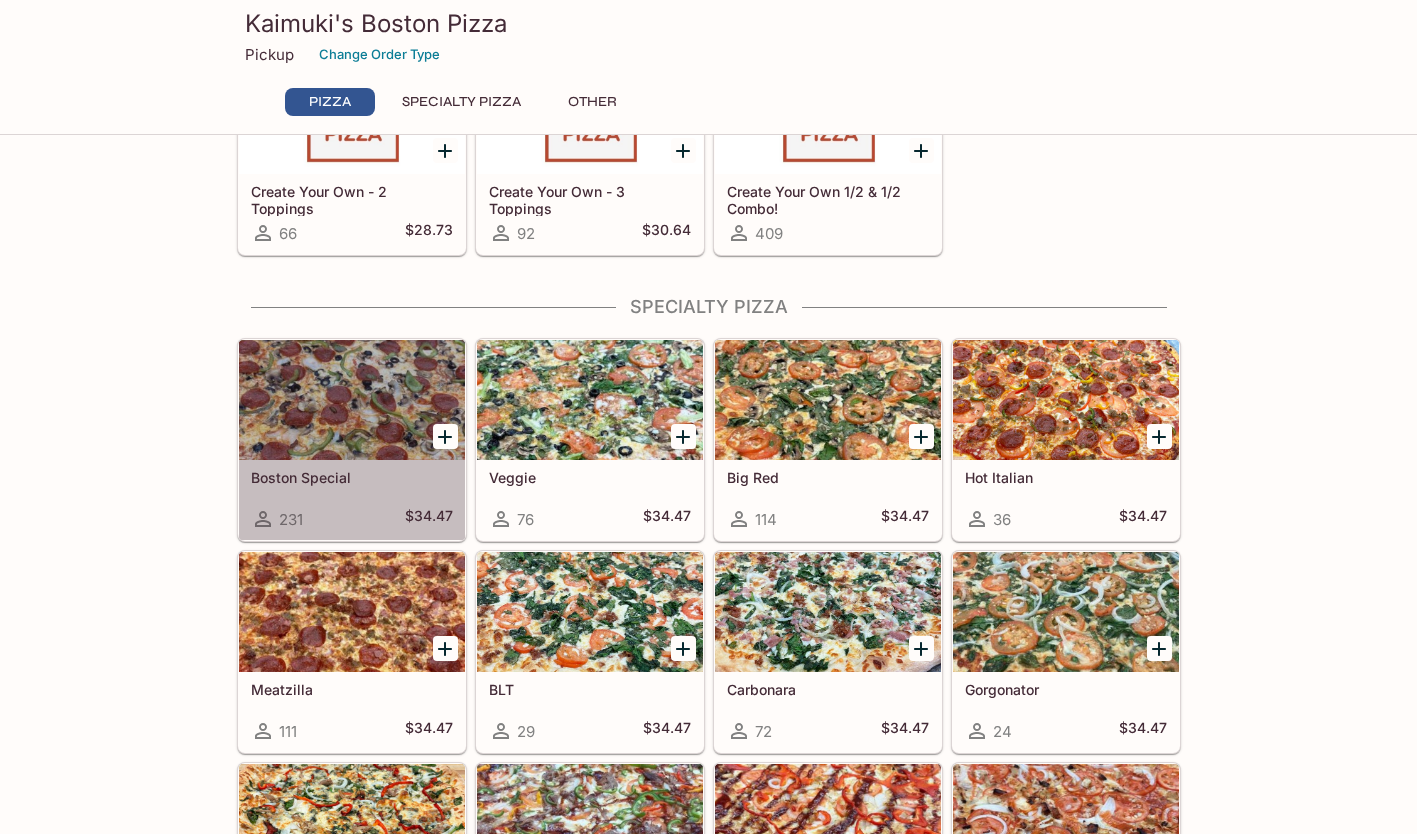 click at bounding box center (352, 400) 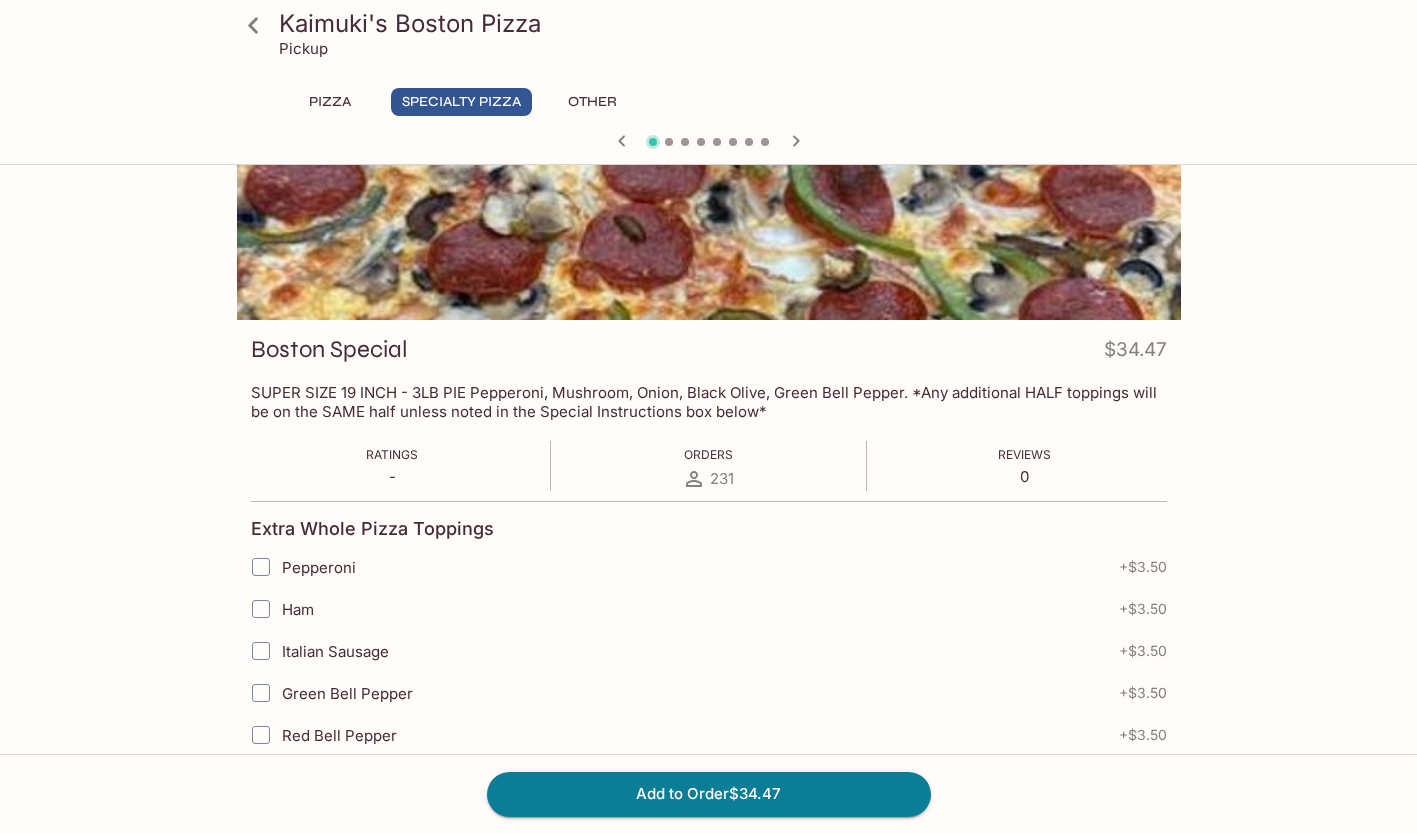 scroll, scrollTop: 91, scrollLeft: 0, axis: vertical 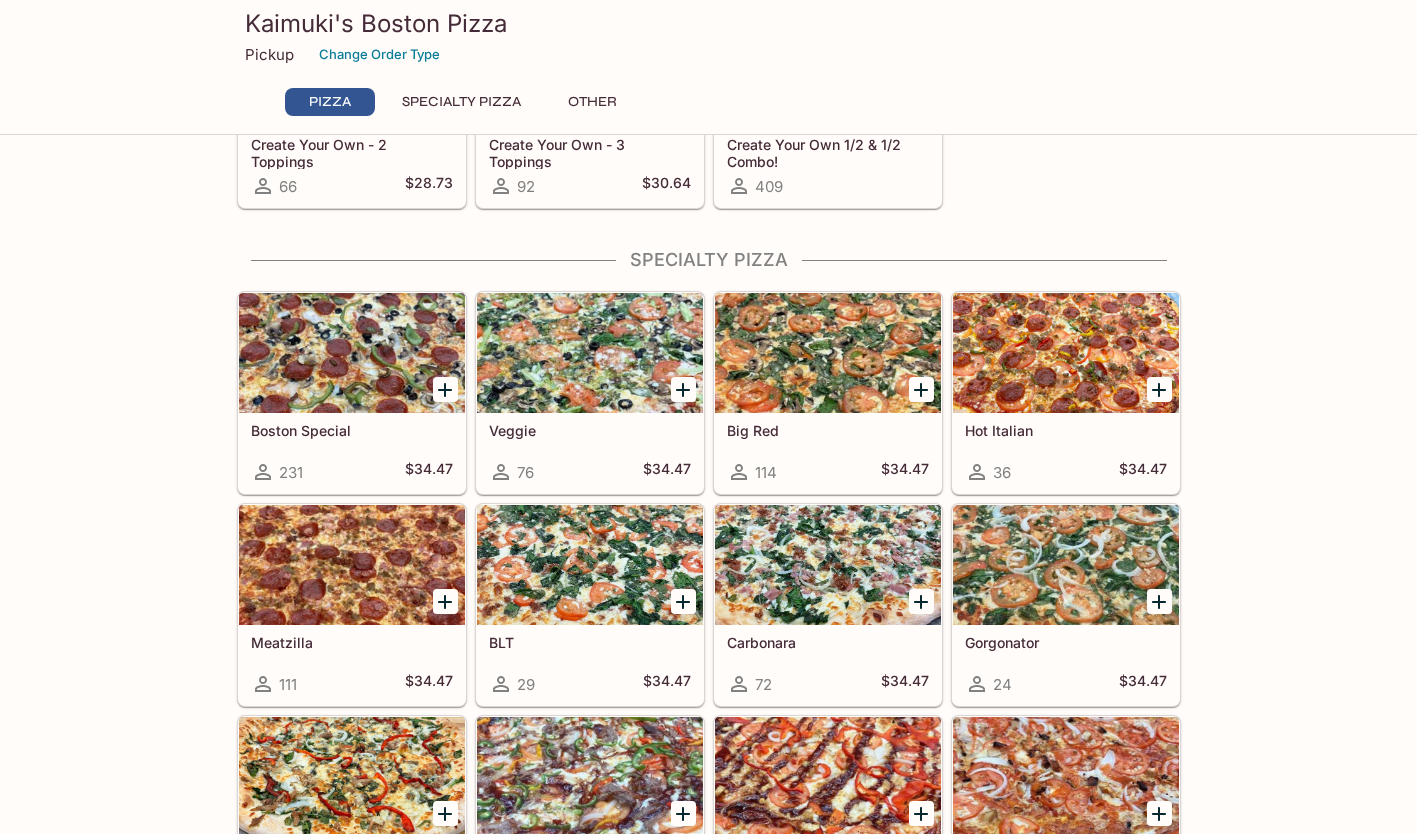 click 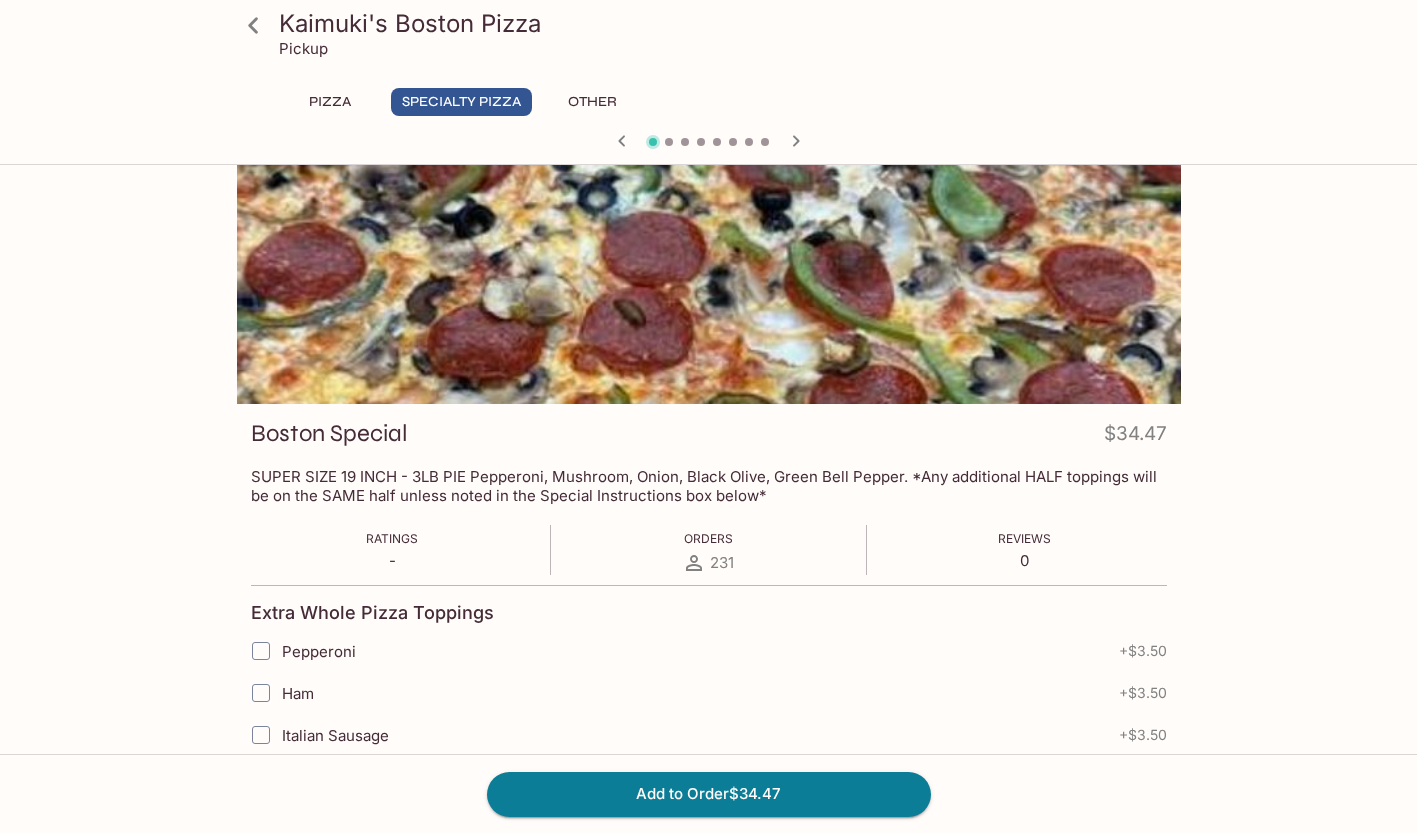 scroll, scrollTop: 0, scrollLeft: 0, axis: both 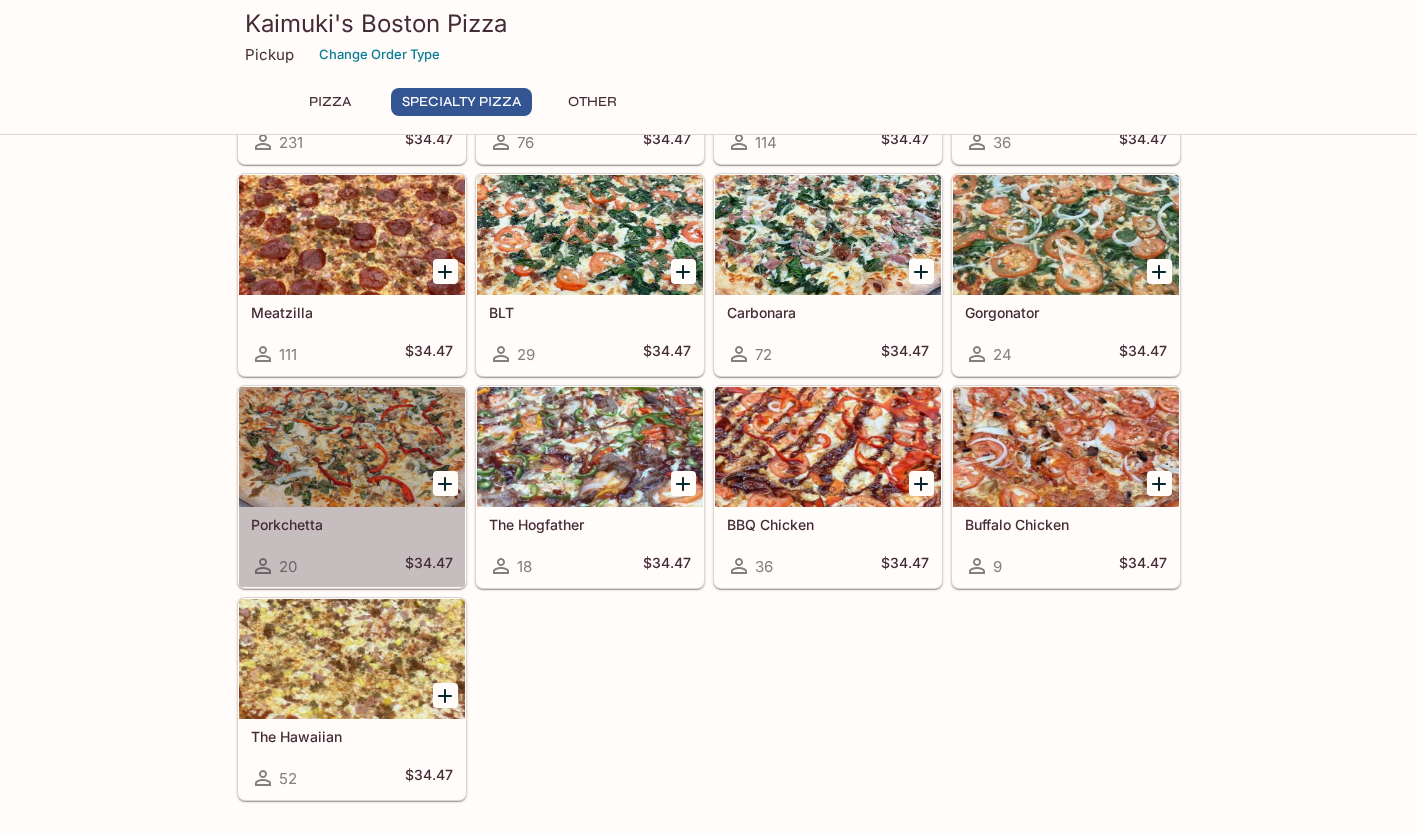 click at bounding box center [352, 447] 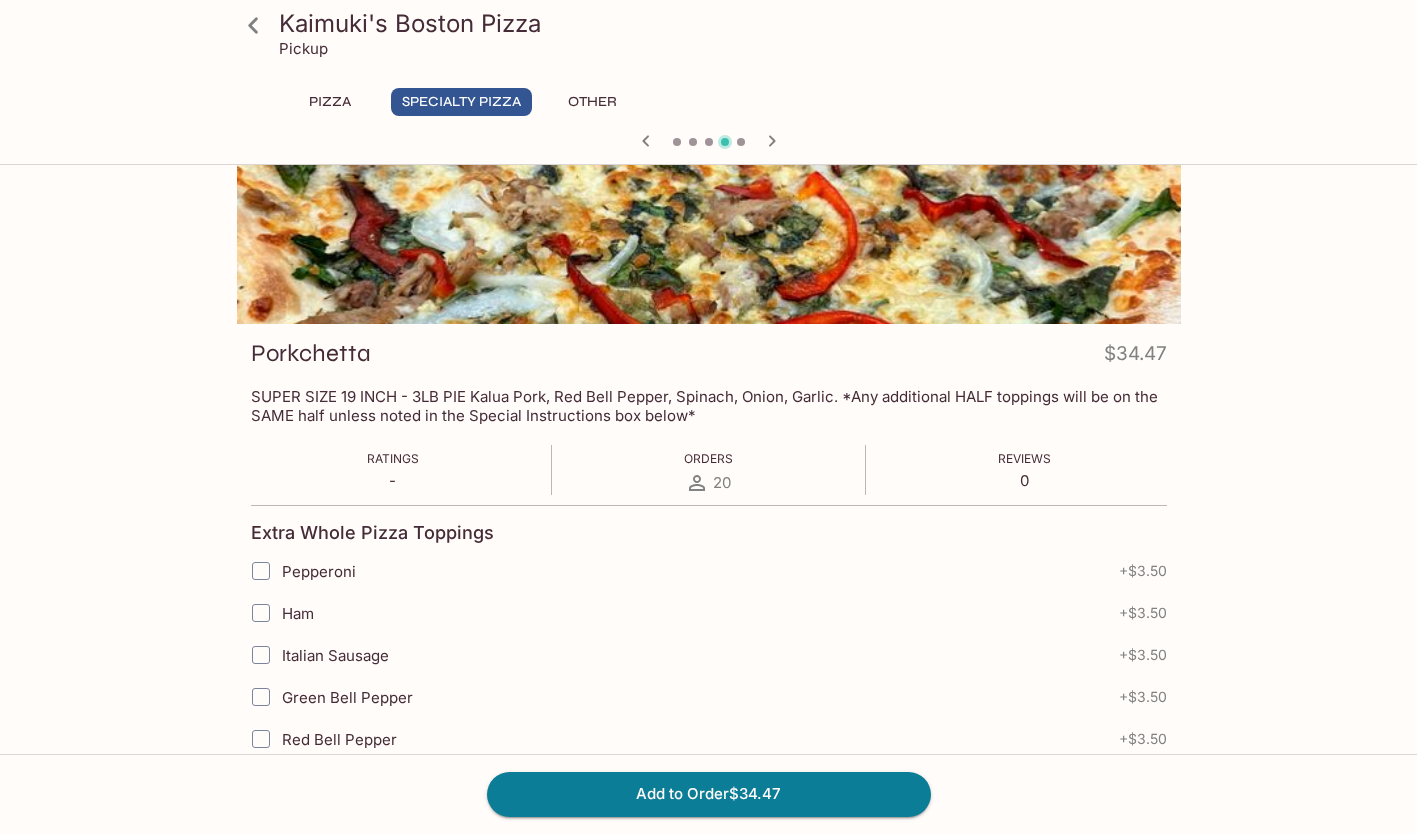 scroll, scrollTop: 0, scrollLeft: 0, axis: both 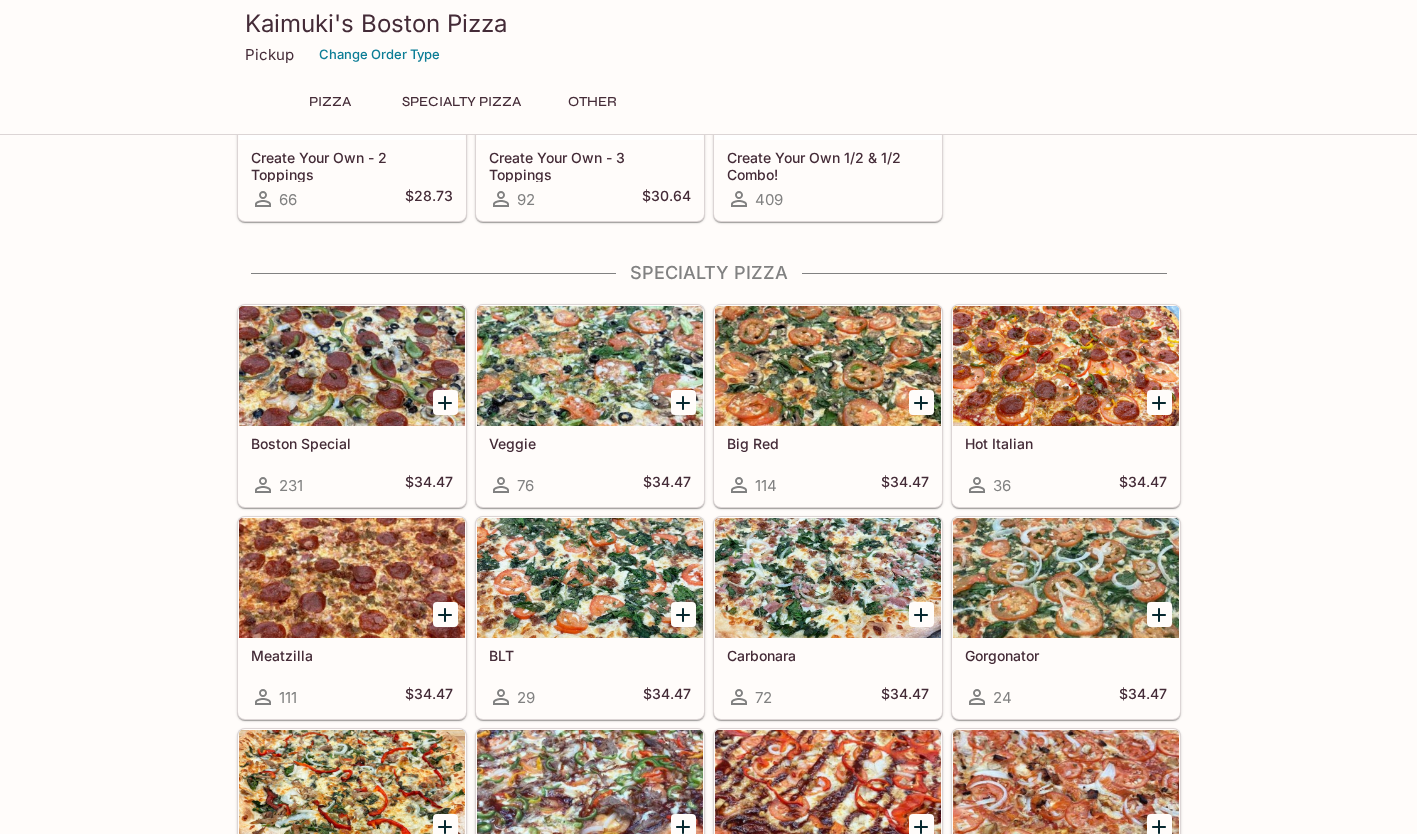 click at bounding box center (1066, 578) 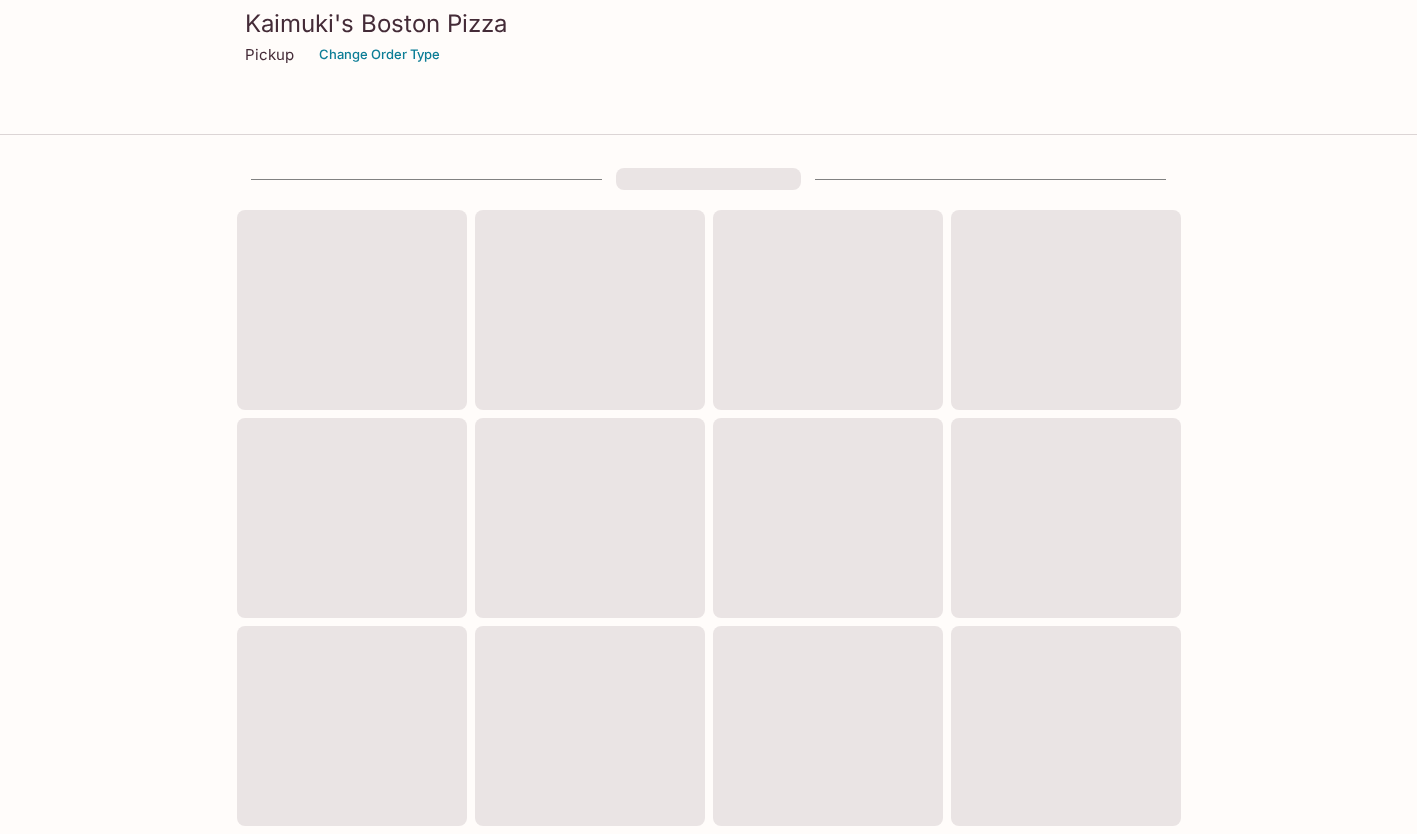 scroll, scrollTop: 616, scrollLeft: 0, axis: vertical 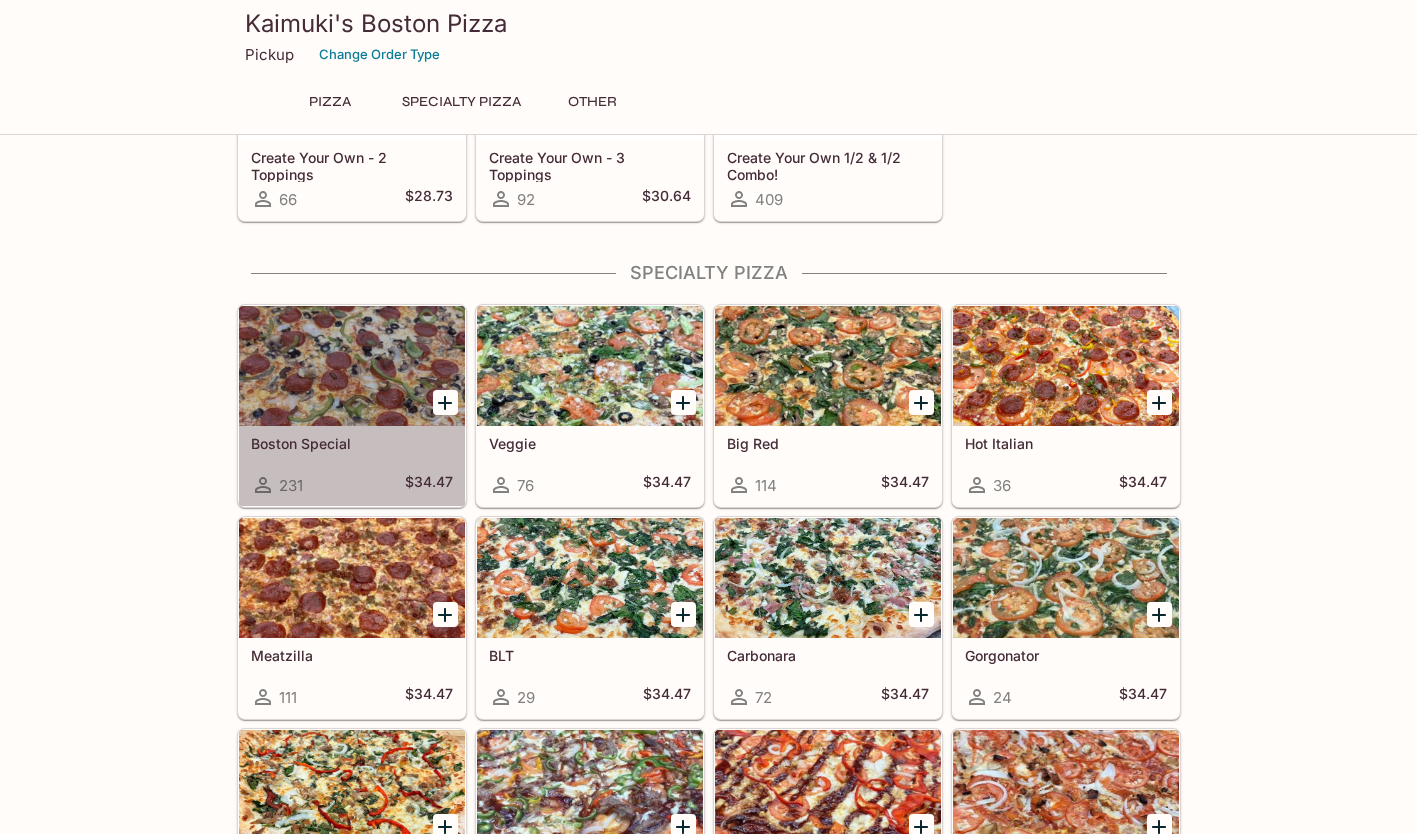 click at bounding box center (352, 366) 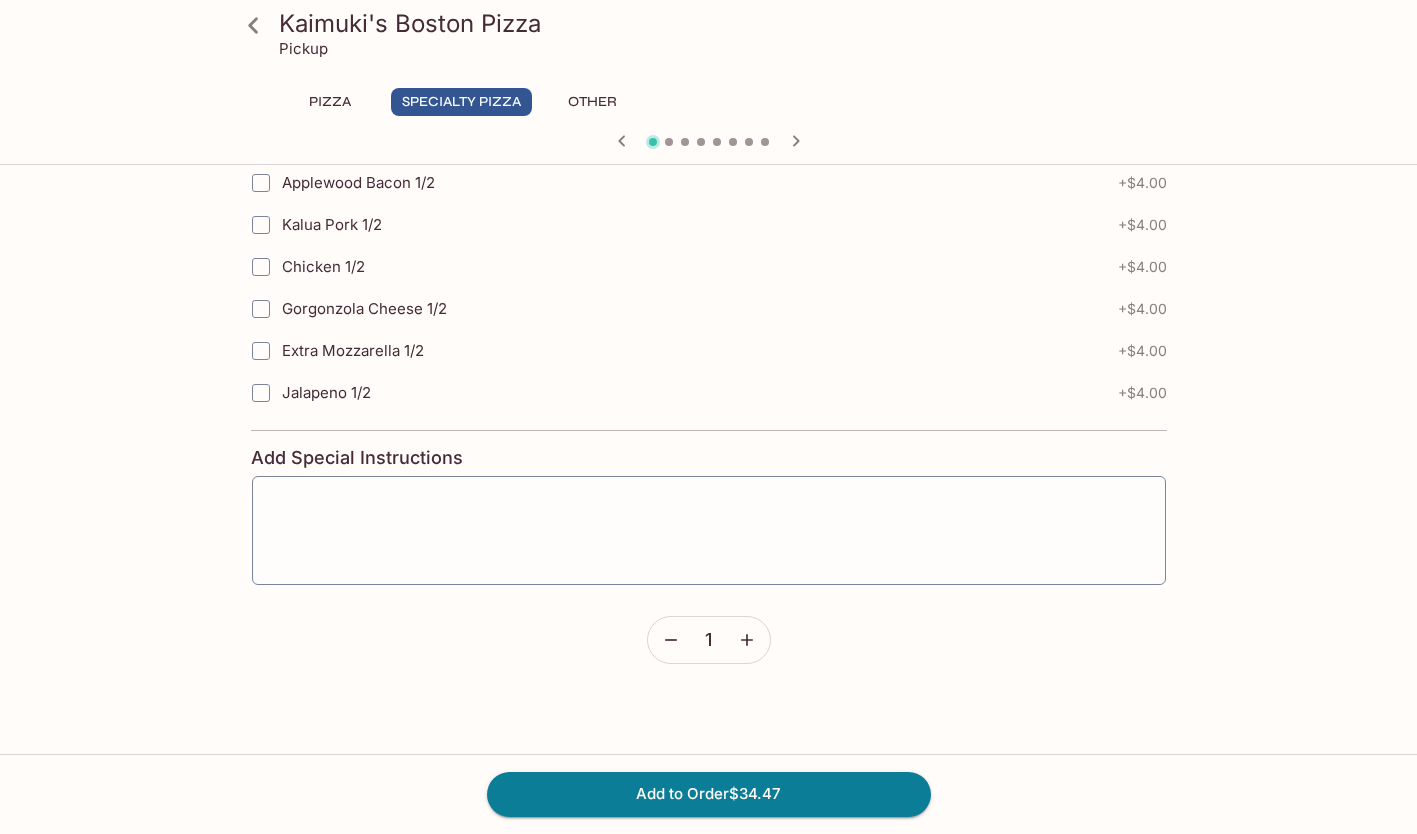 scroll, scrollTop: 1987, scrollLeft: 0, axis: vertical 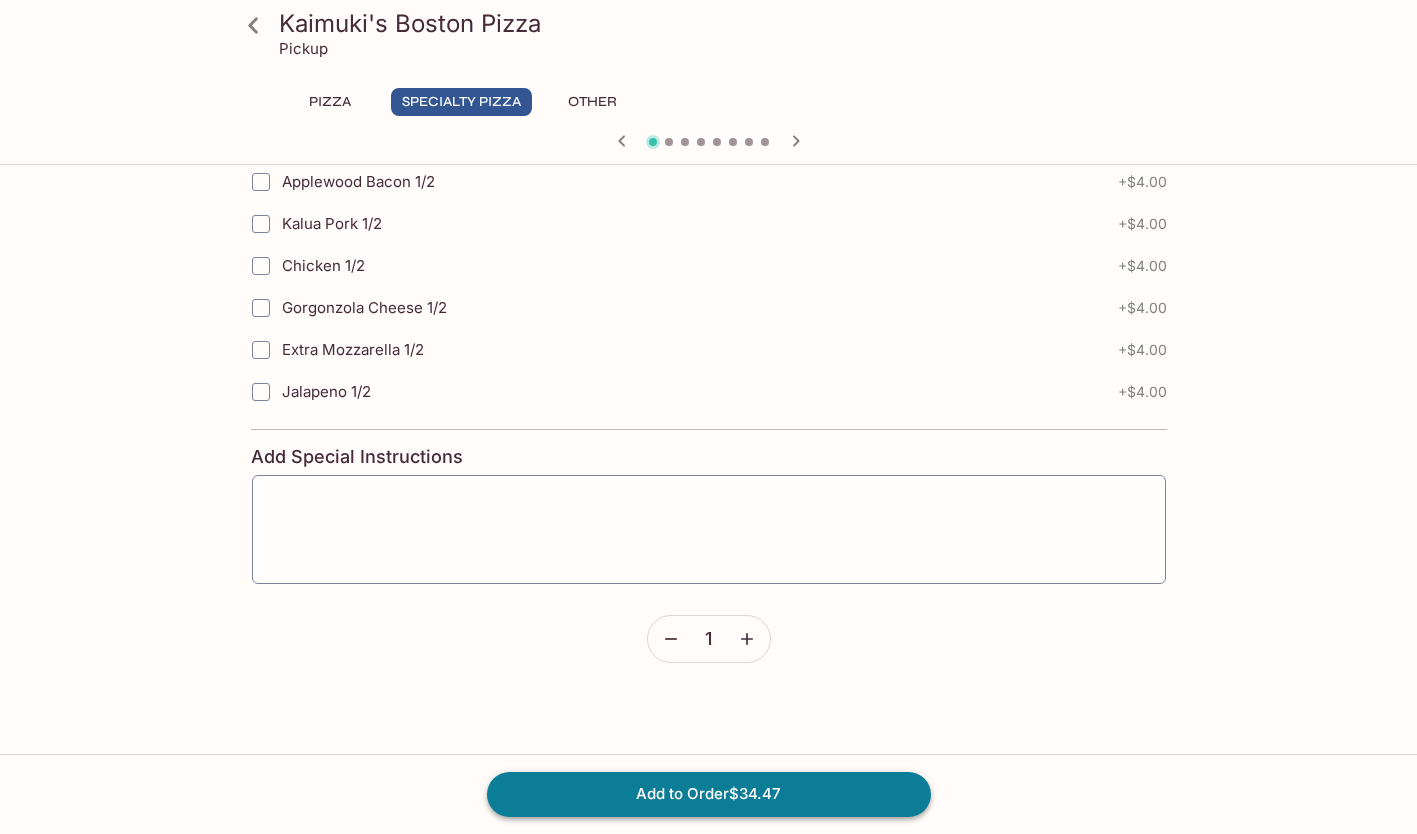 click on "Add to Order  $34.47" at bounding box center (709, 794) 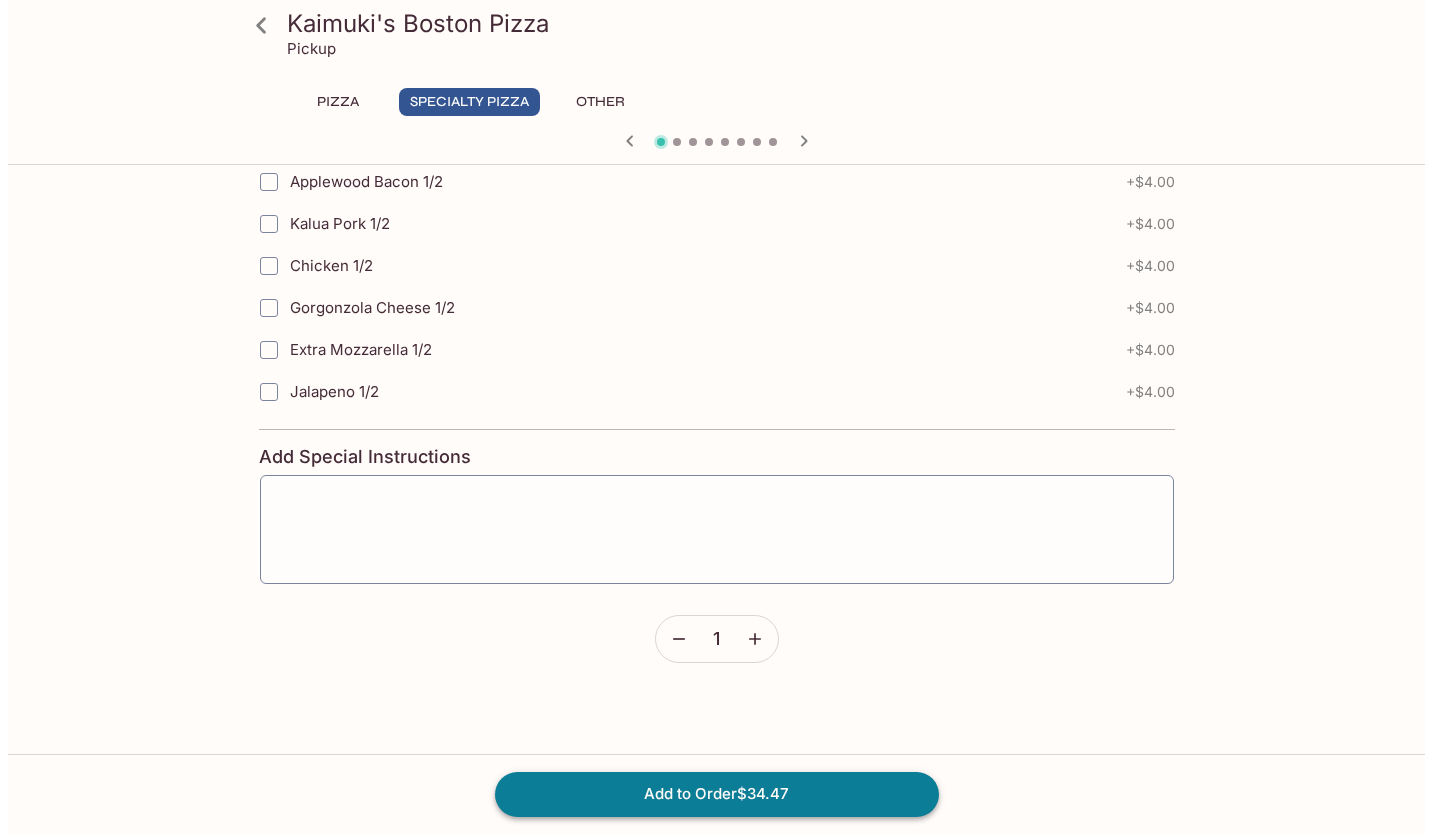 scroll, scrollTop: 0, scrollLeft: 0, axis: both 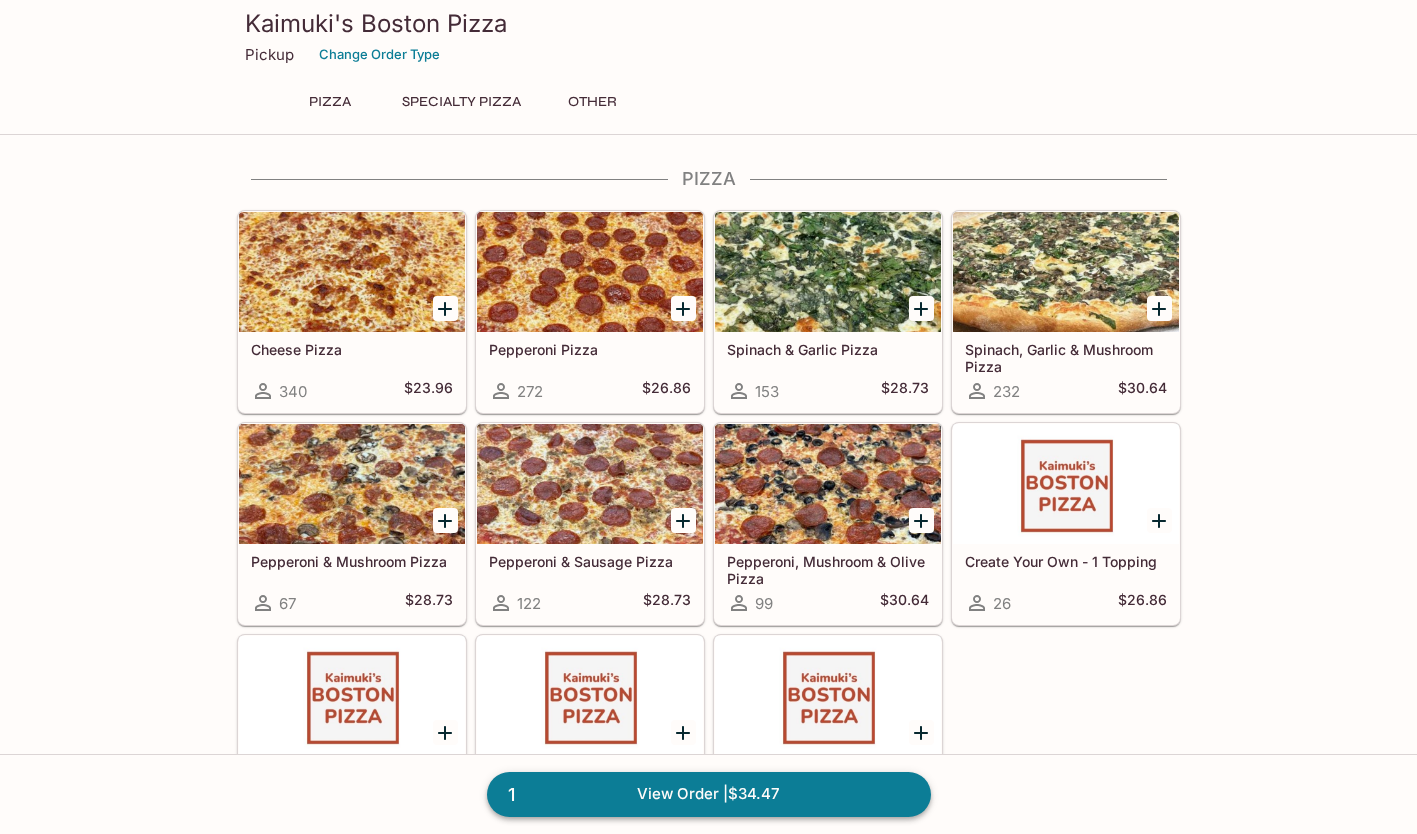 click on "1 View Order |  $34.47" at bounding box center [709, 794] 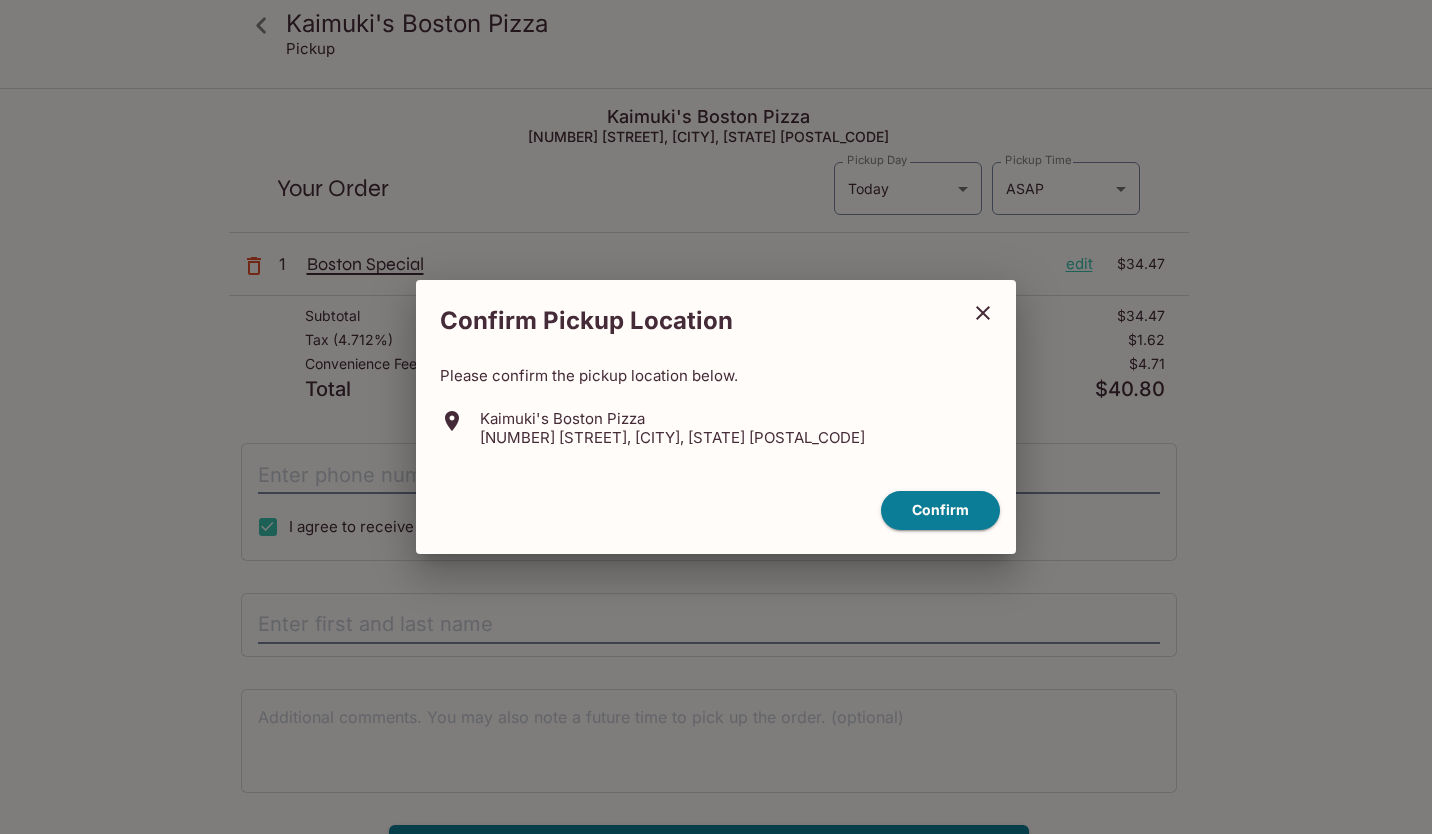 click 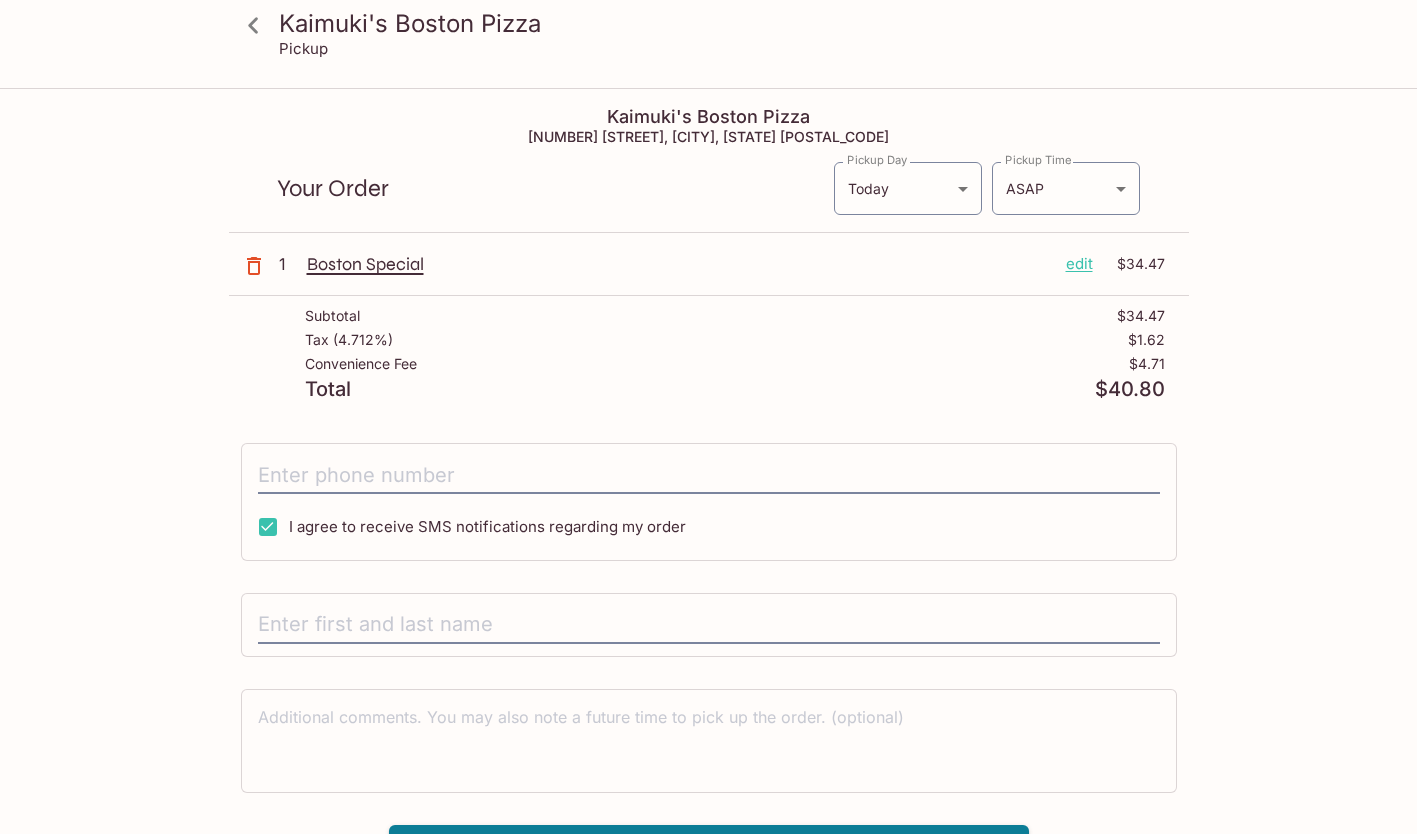 click on "edit" at bounding box center [1079, 264] 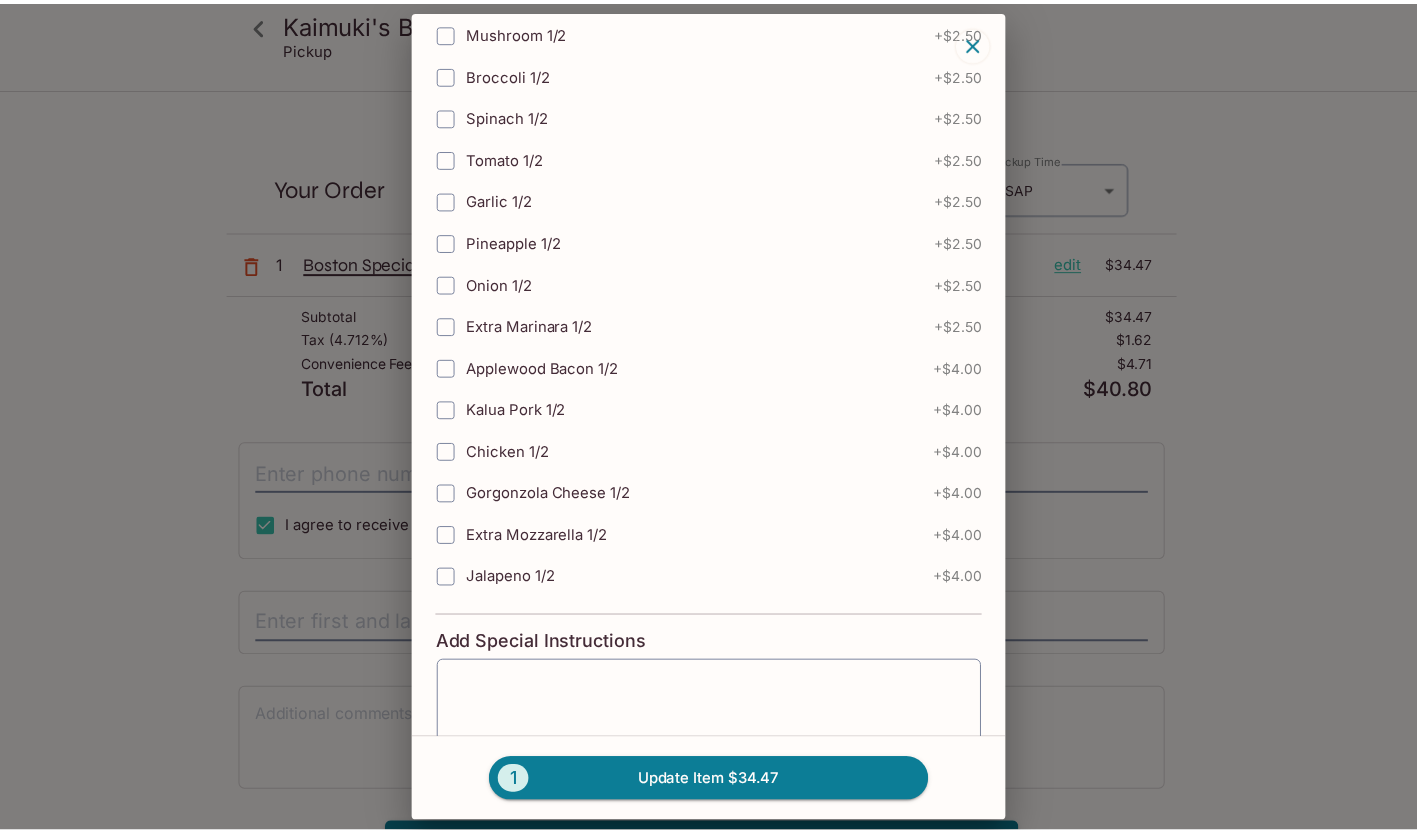scroll, scrollTop: 1605, scrollLeft: 0, axis: vertical 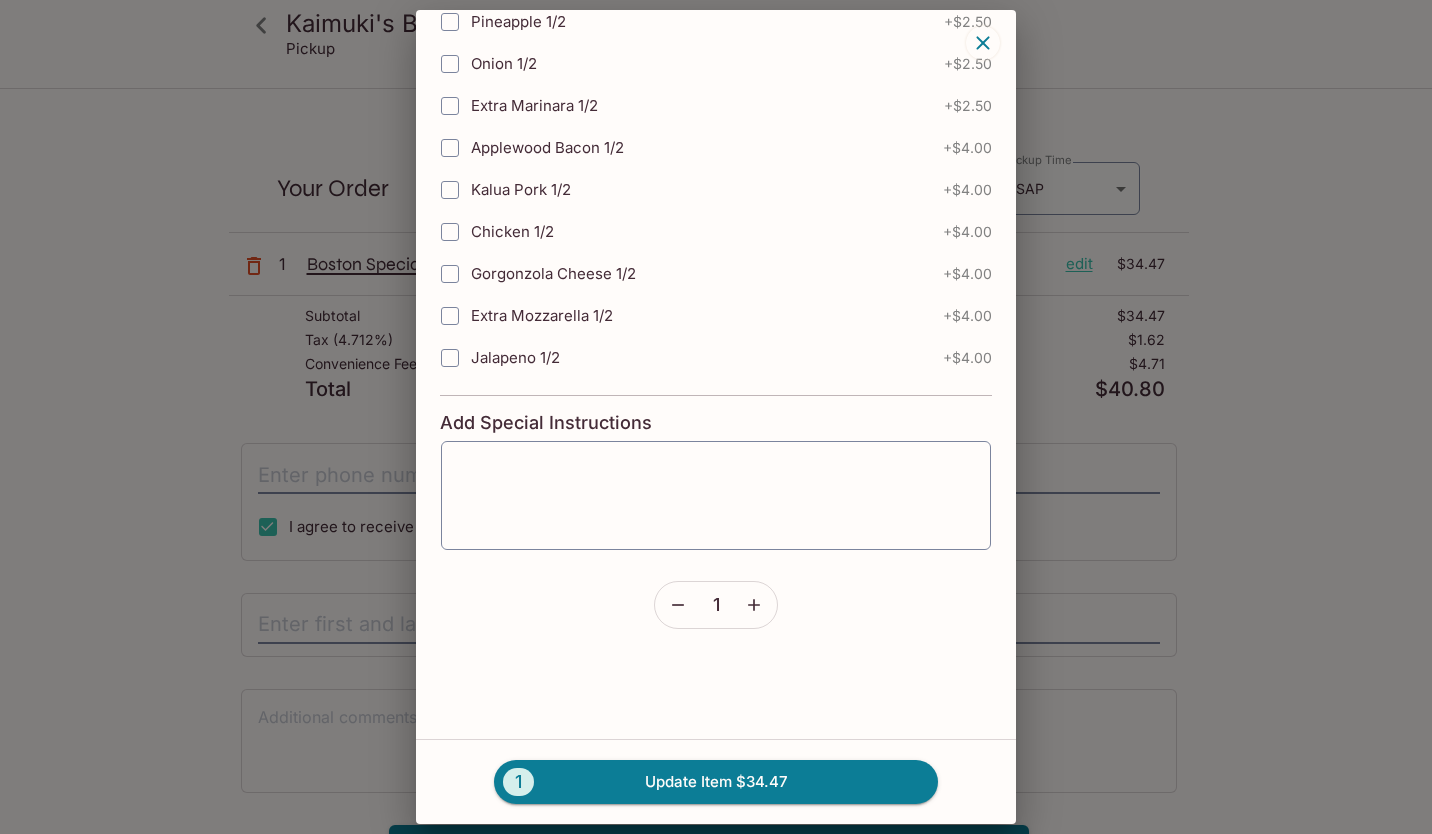 click 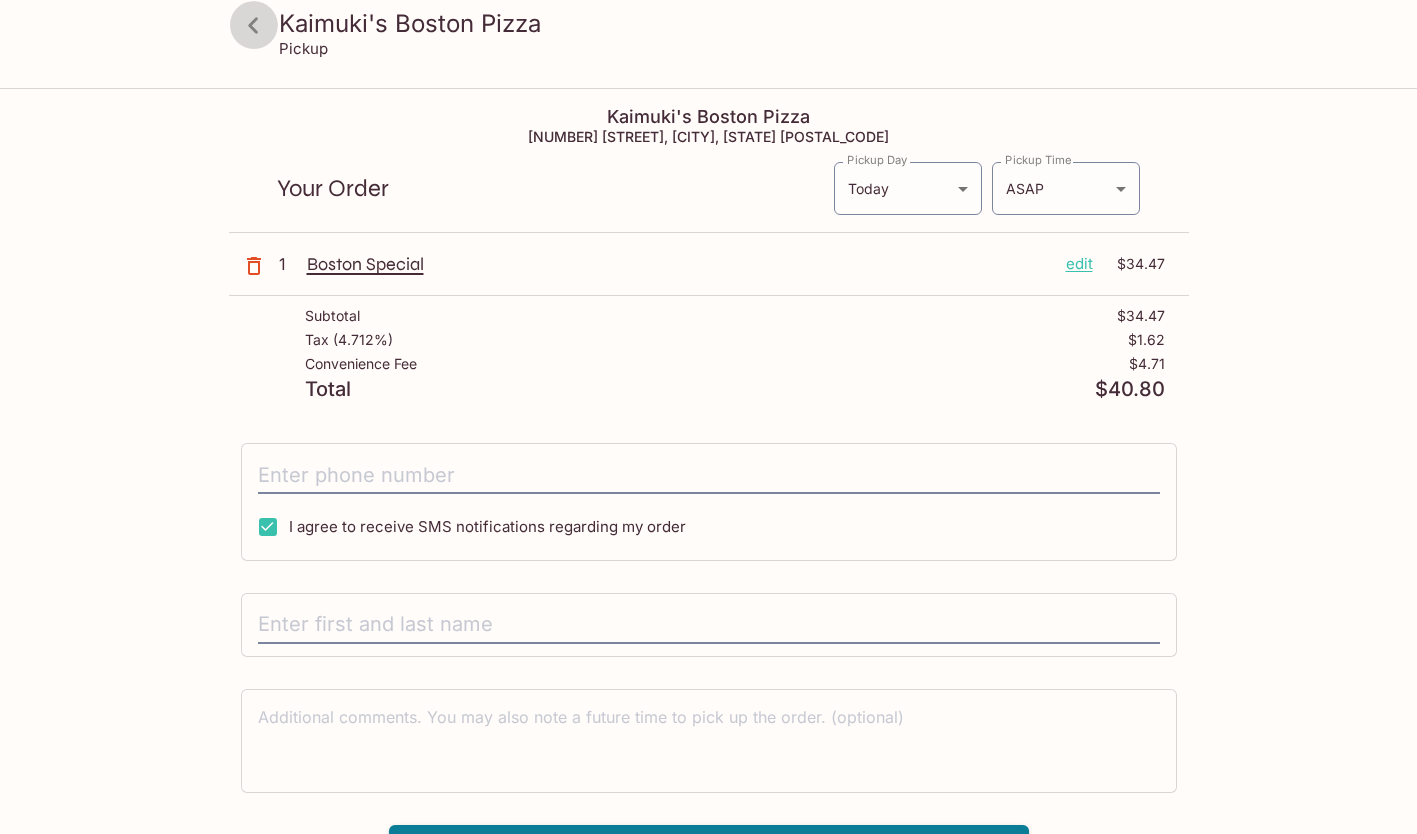 click 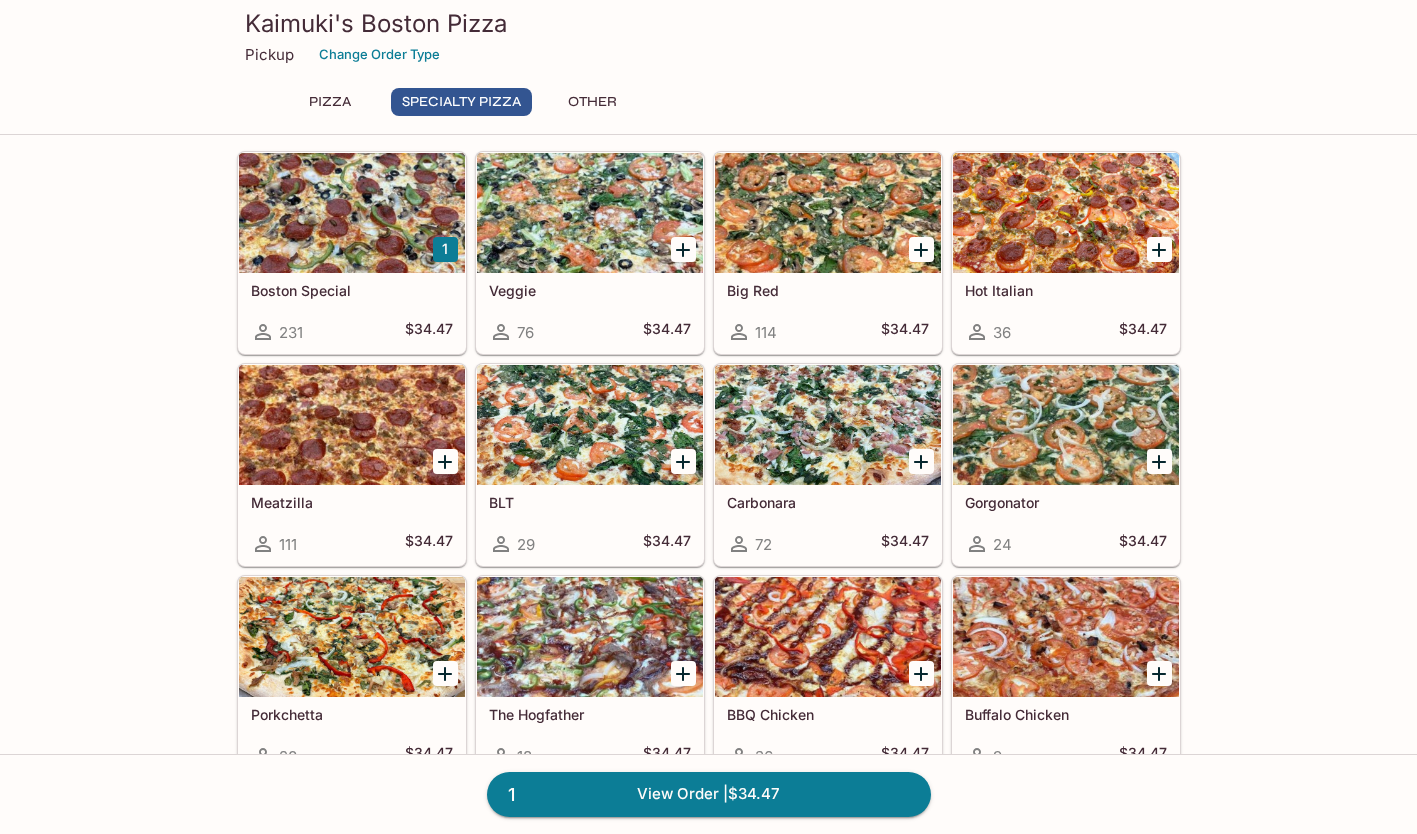 scroll, scrollTop: 770, scrollLeft: 0, axis: vertical 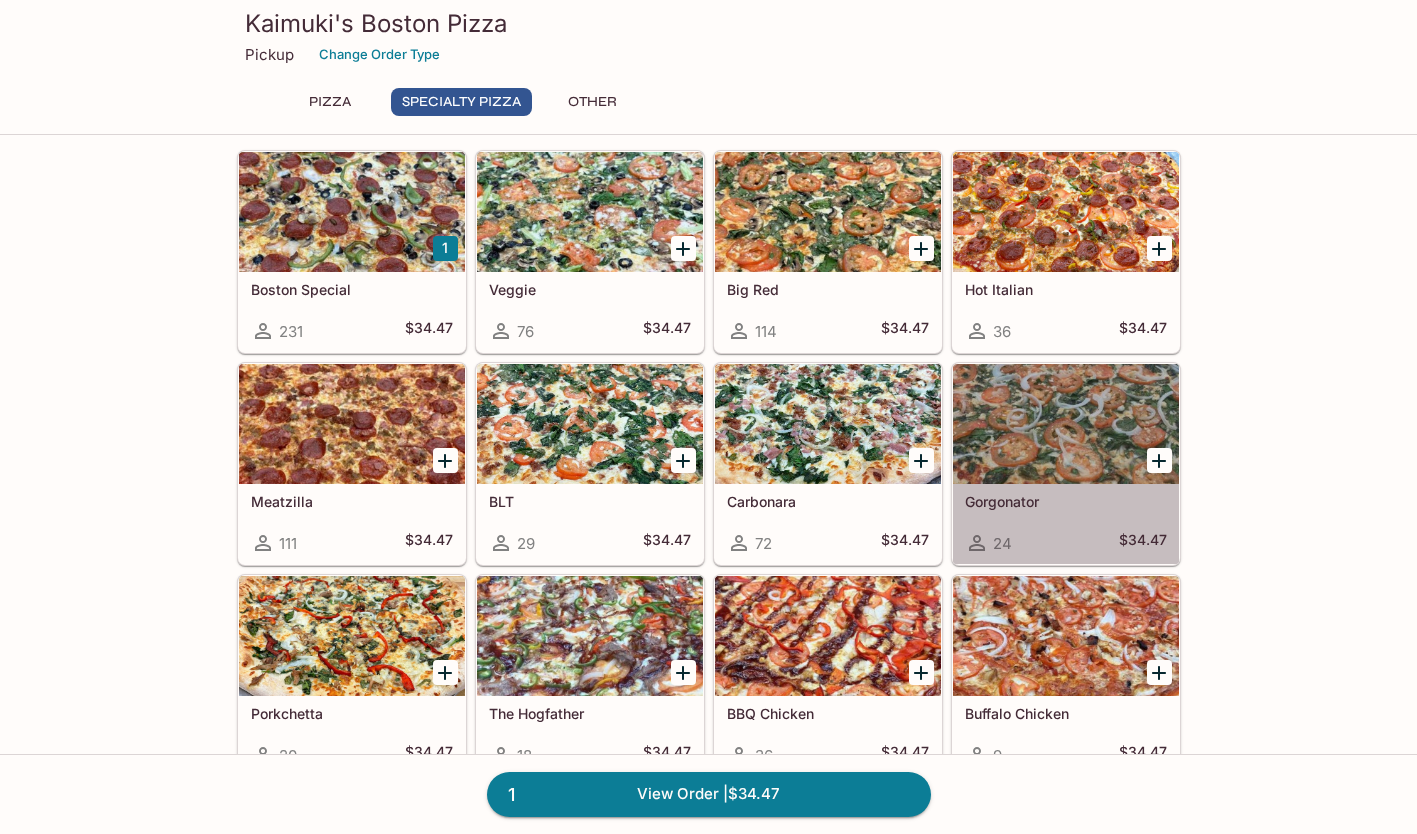 click at bounding box center [1066, 424] 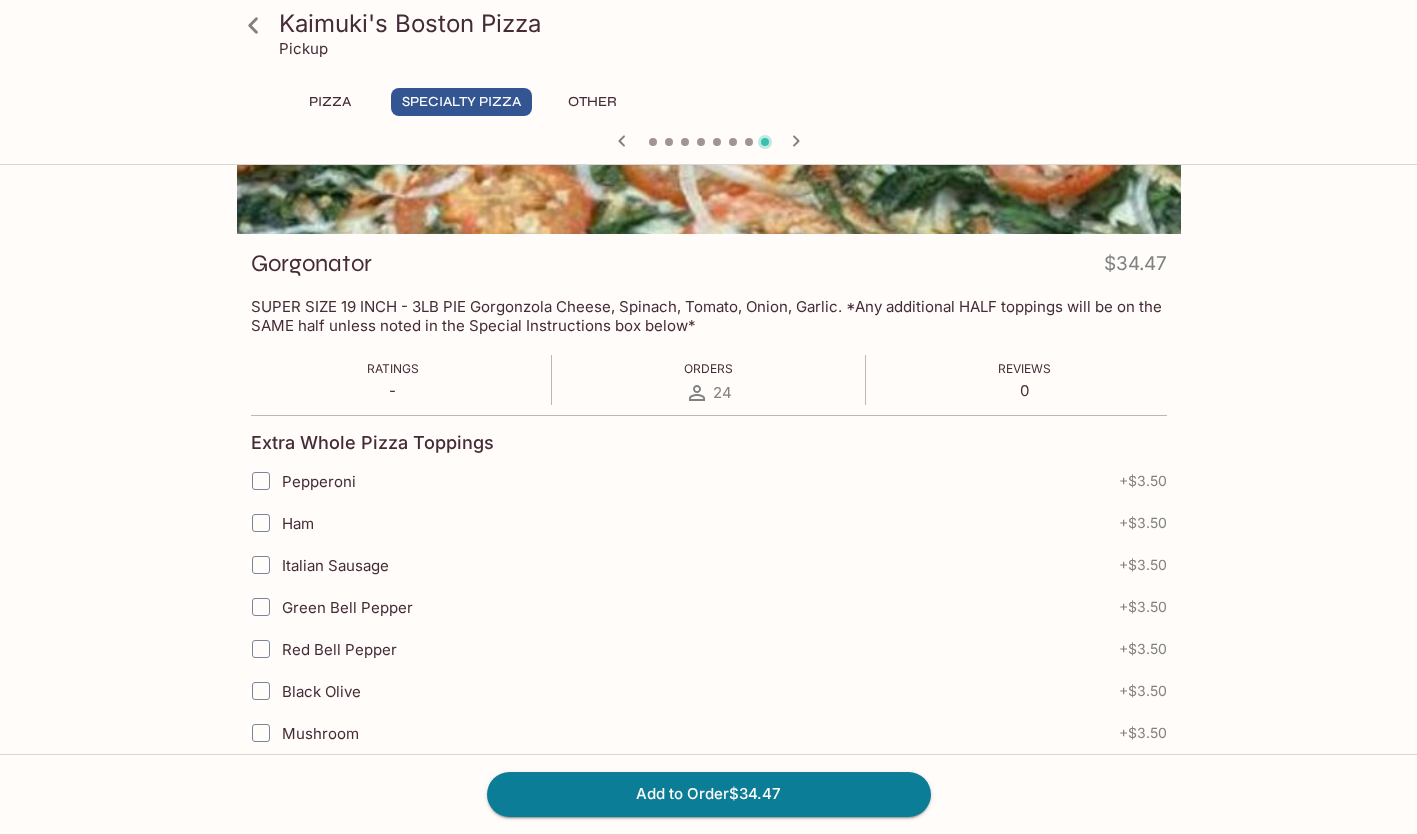 scroll, scrollTop: 208, scrollLeft: 0, axis: vertical 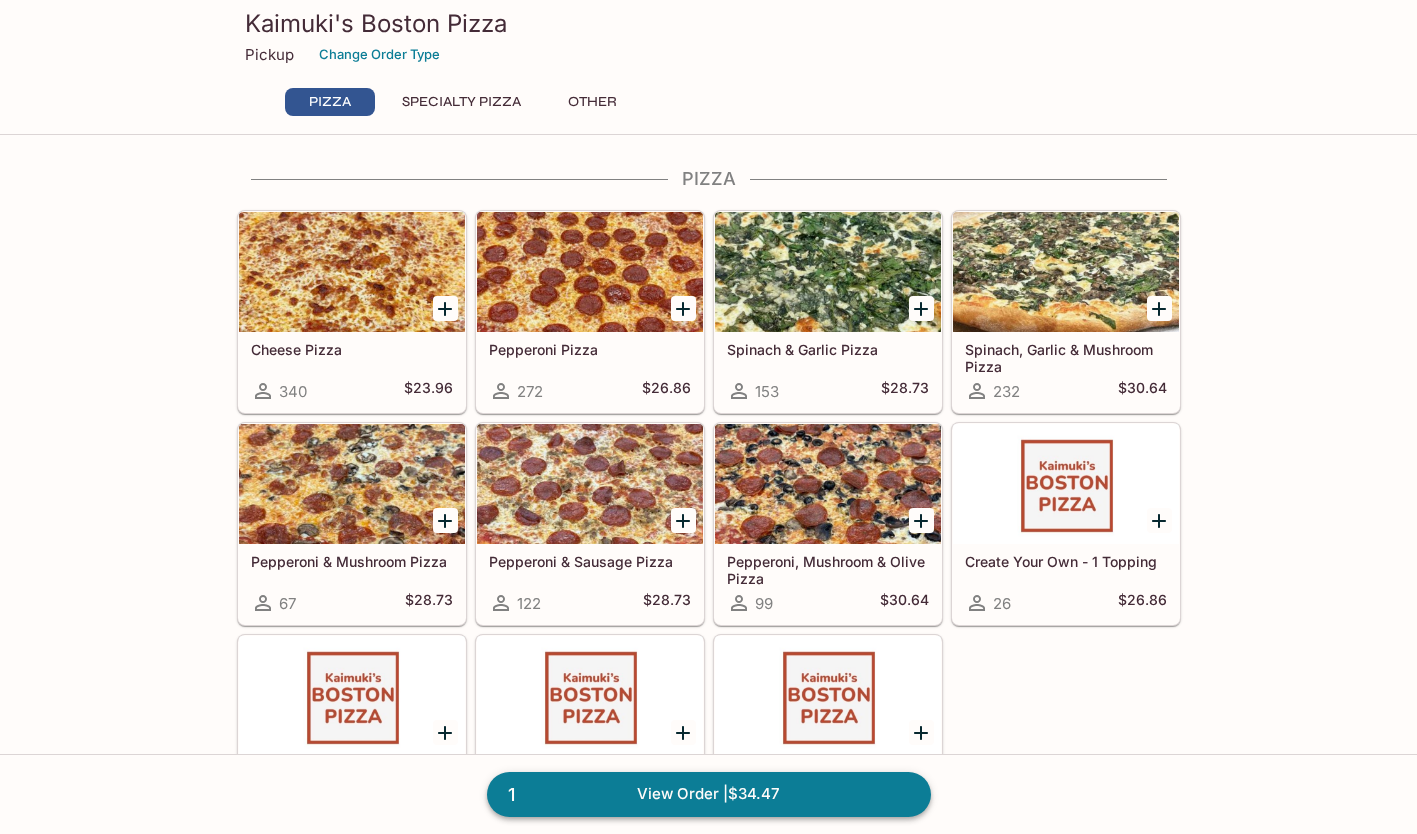 click on "1 View Order |  $34.47" at bounding box center (709, 794) 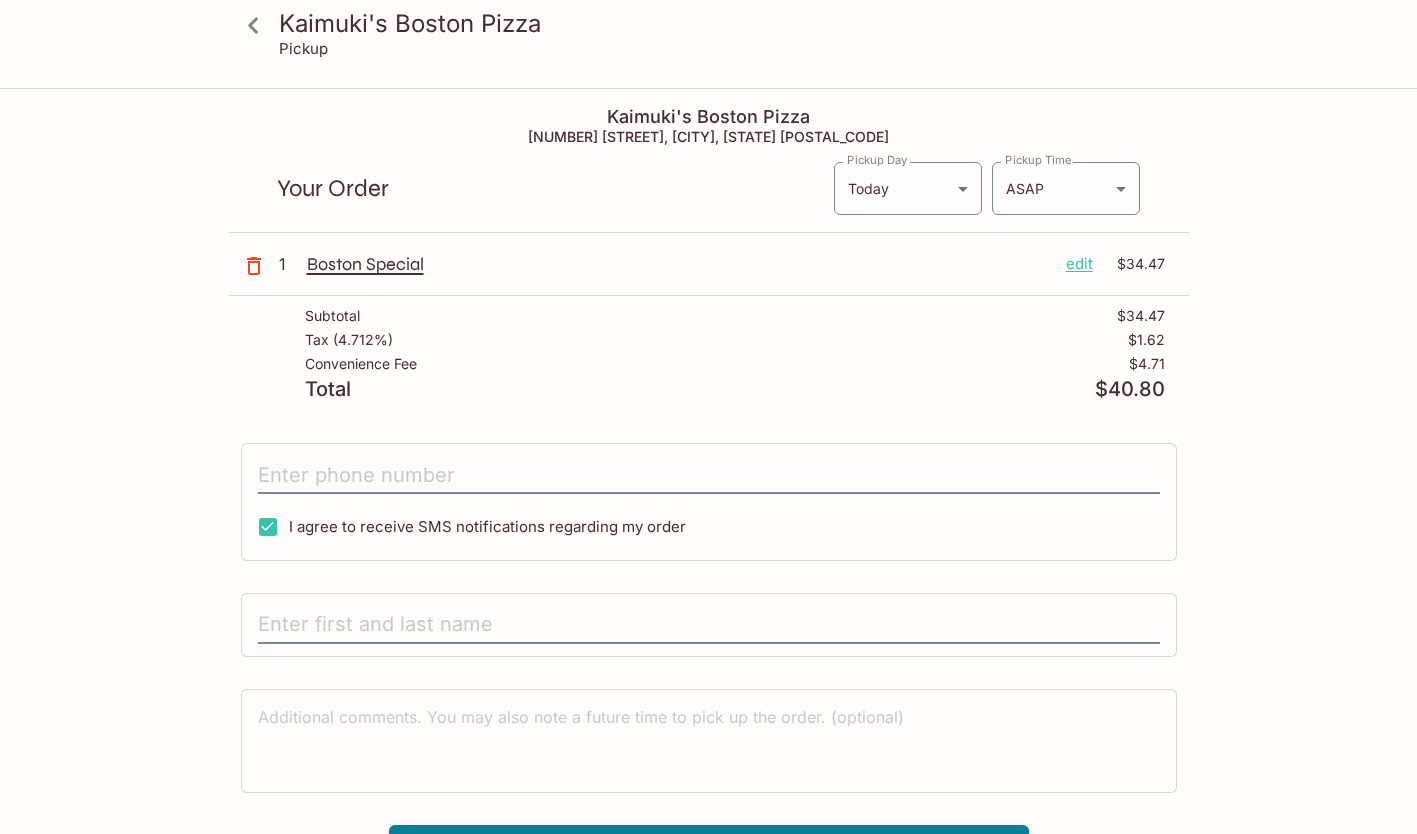 scroll, scrollTop: 90, scrollLeft: 0, axis: vertical 